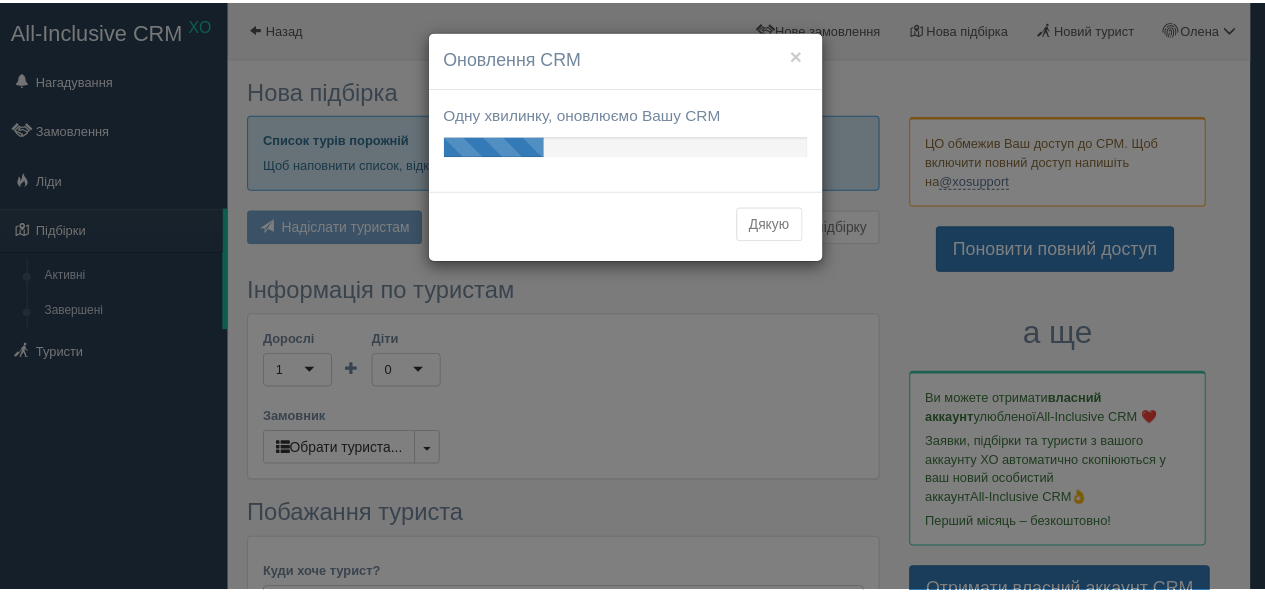 scroll, scrollTop: 0, scrollLeft: 0, axis: both 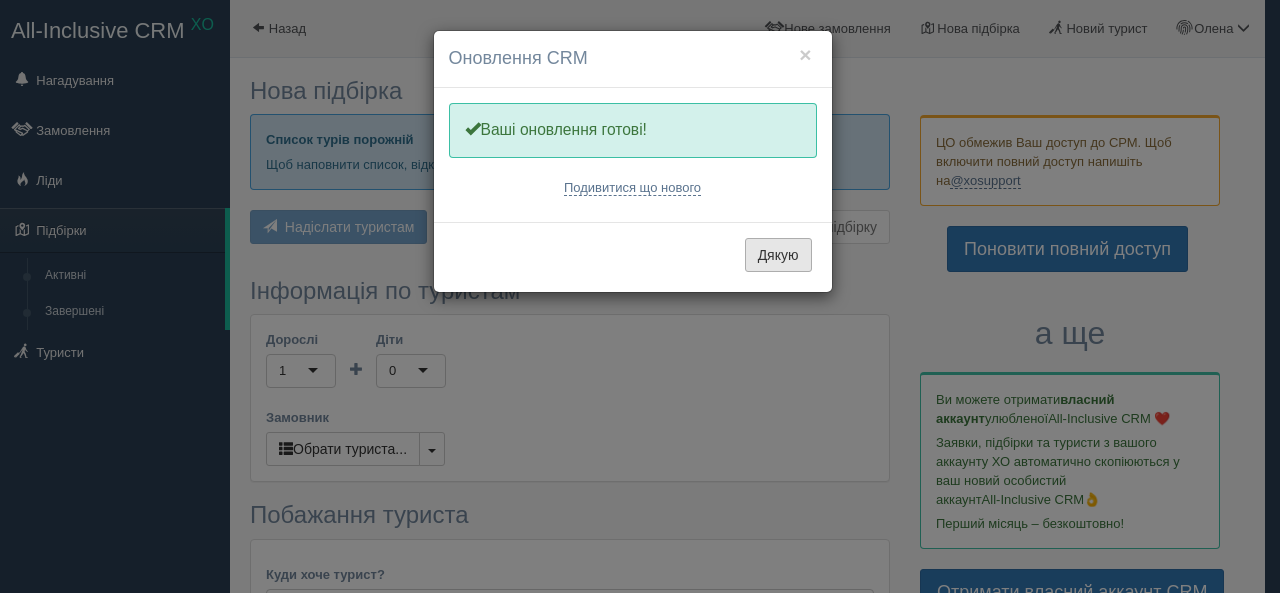 click on "Дякую" at bounding box center (778, 255) 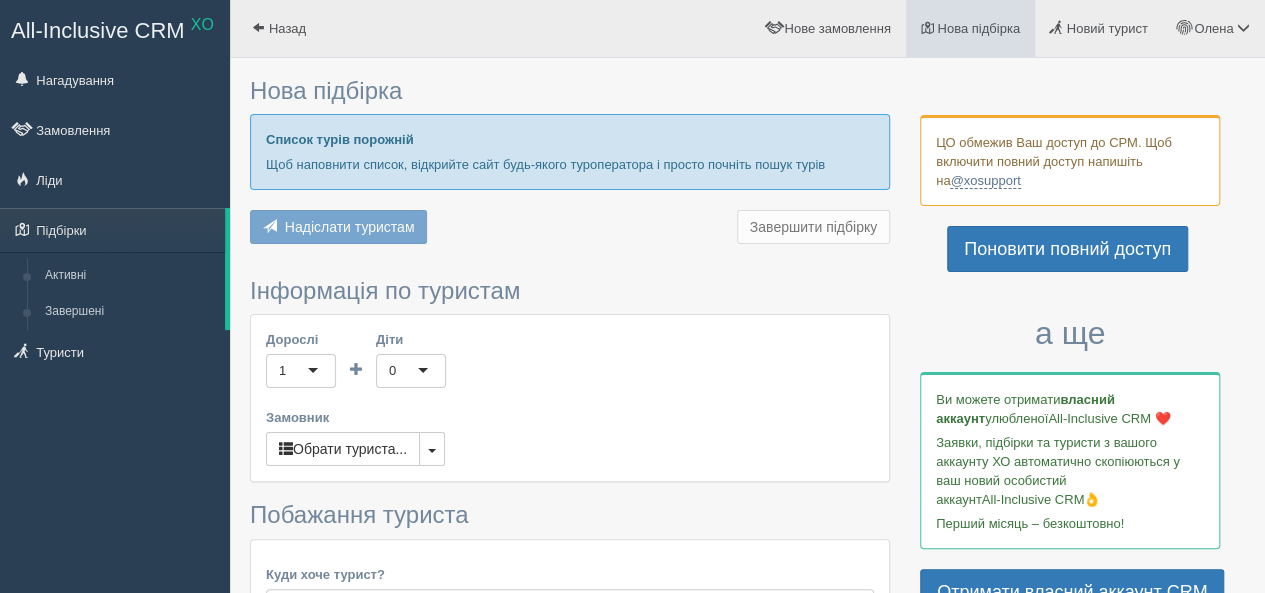 click on "Нова підбірка" at bounding box center (970, 28) 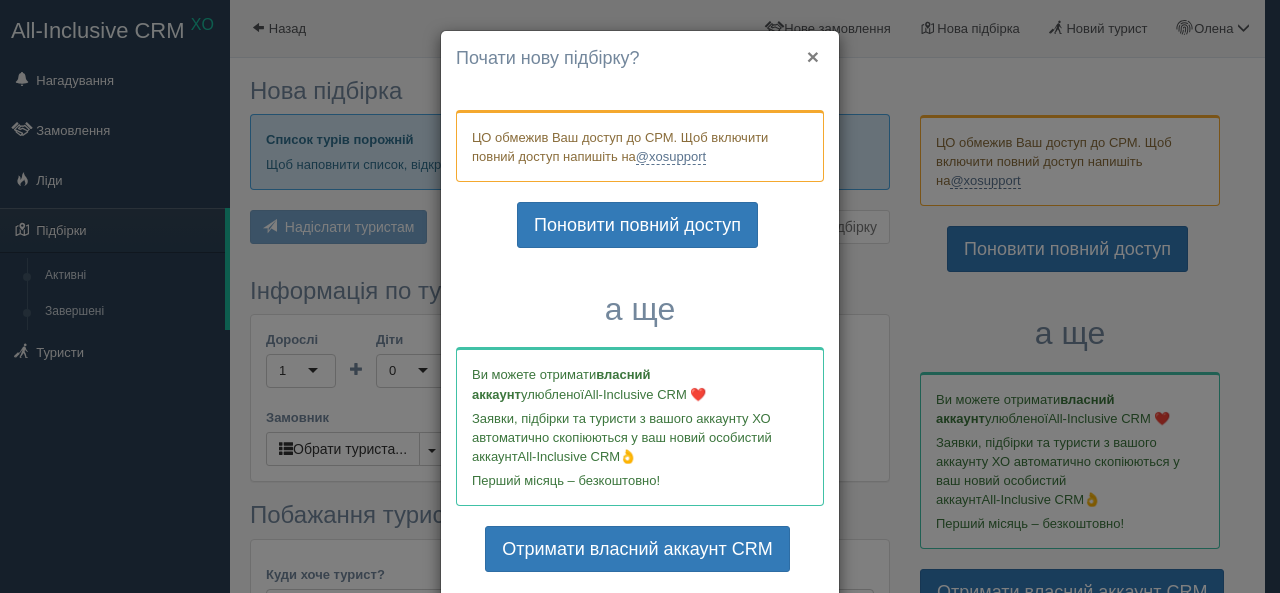 click on "×" at bounding box center (813, 56) 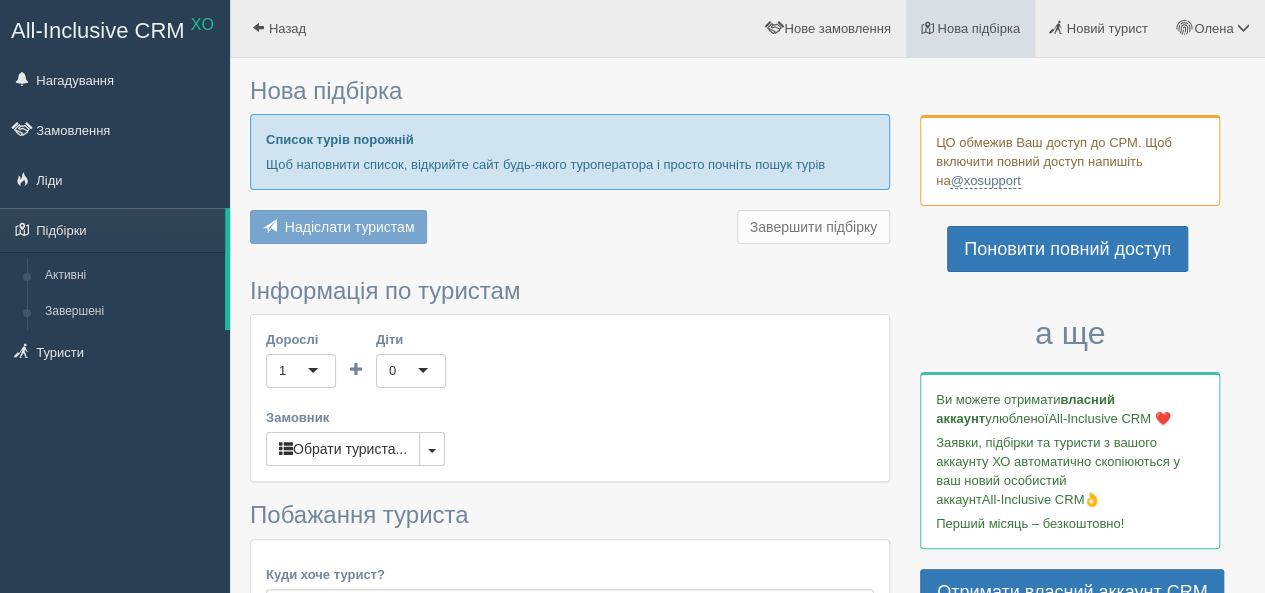 click on "Нова підбірка" at bounding box center [978, 28] 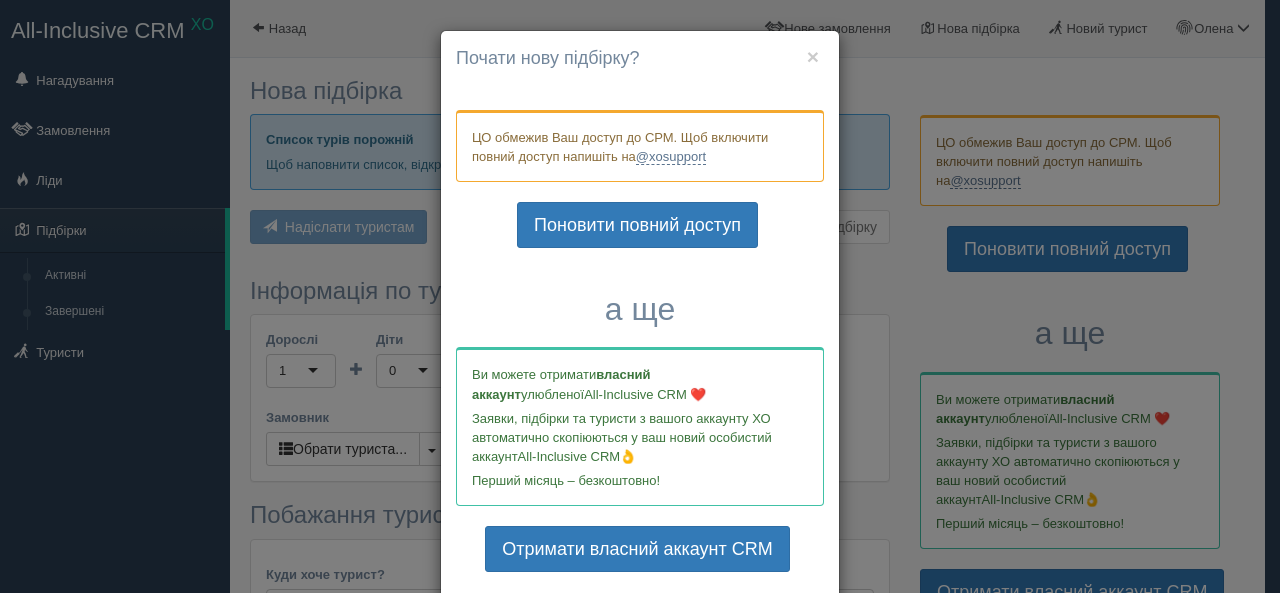 drag, startPoint x: 712, startPoint y: 153, endPoint x: 616, endPoint y: 157, distance: 96.0833 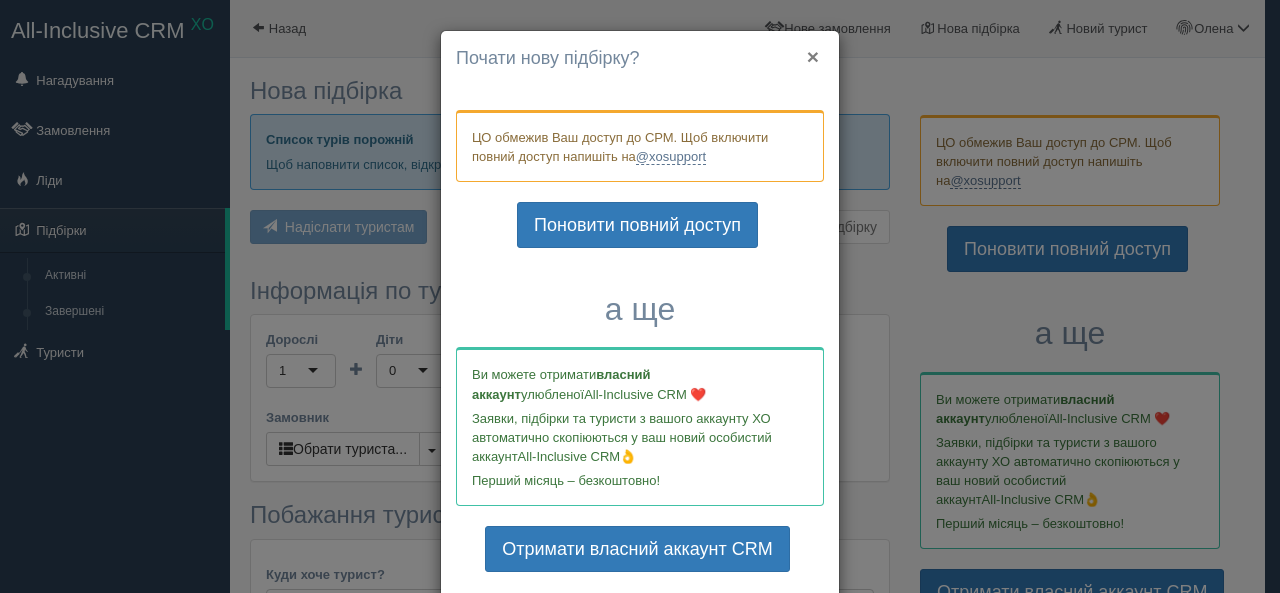 click on "×" at bounding box center (813, 56) 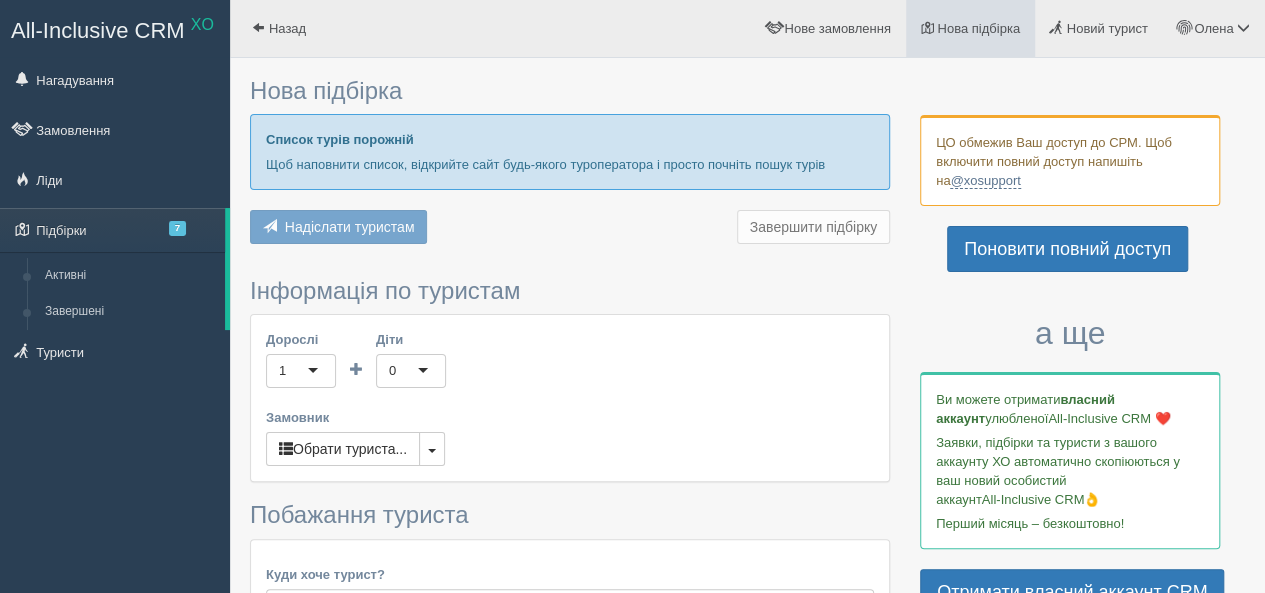 type on "7" 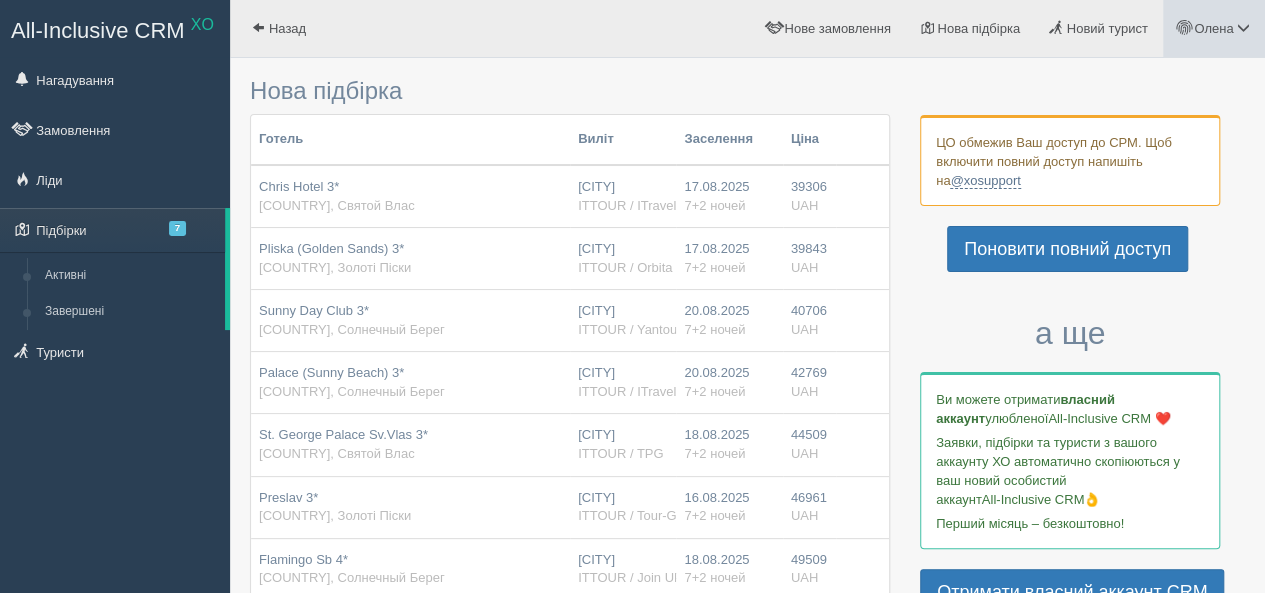 click on "Олена" at bounding box center (1213, 28) 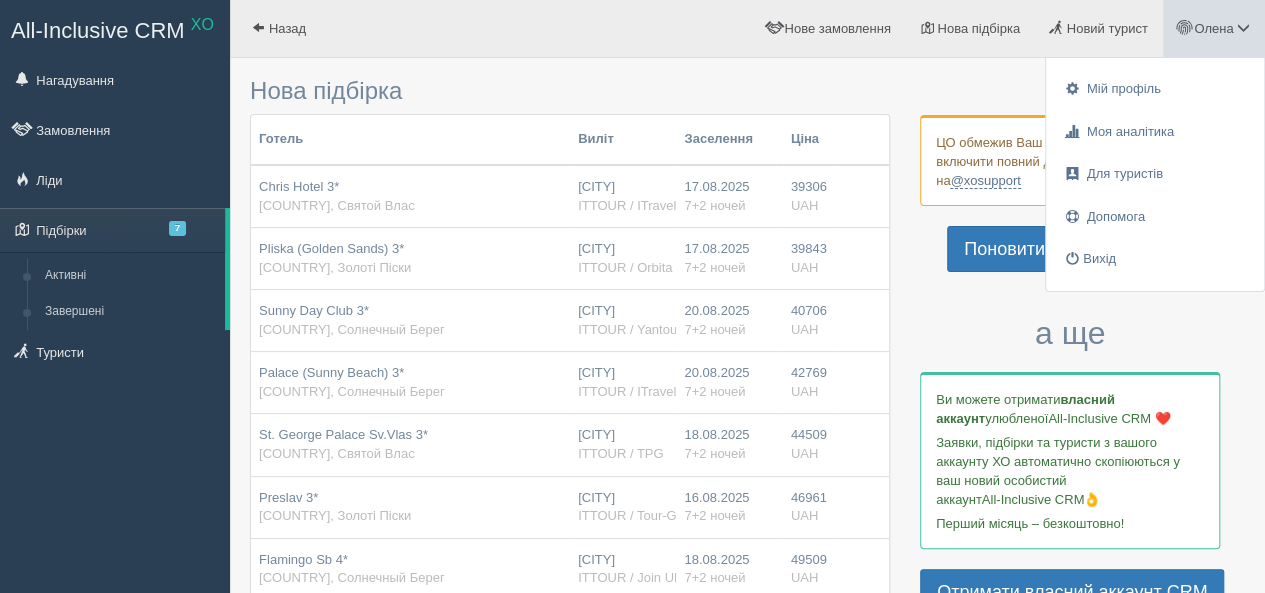click on "Нова підбірка
Готель
Виліт
Заселення
Ціна
Chris Hotel 3*
Болгарія, Святой Влас
Львов
ITTOUR / ITravel
17.08.2025
7+2 ночей" at bounding box center [570, 708] 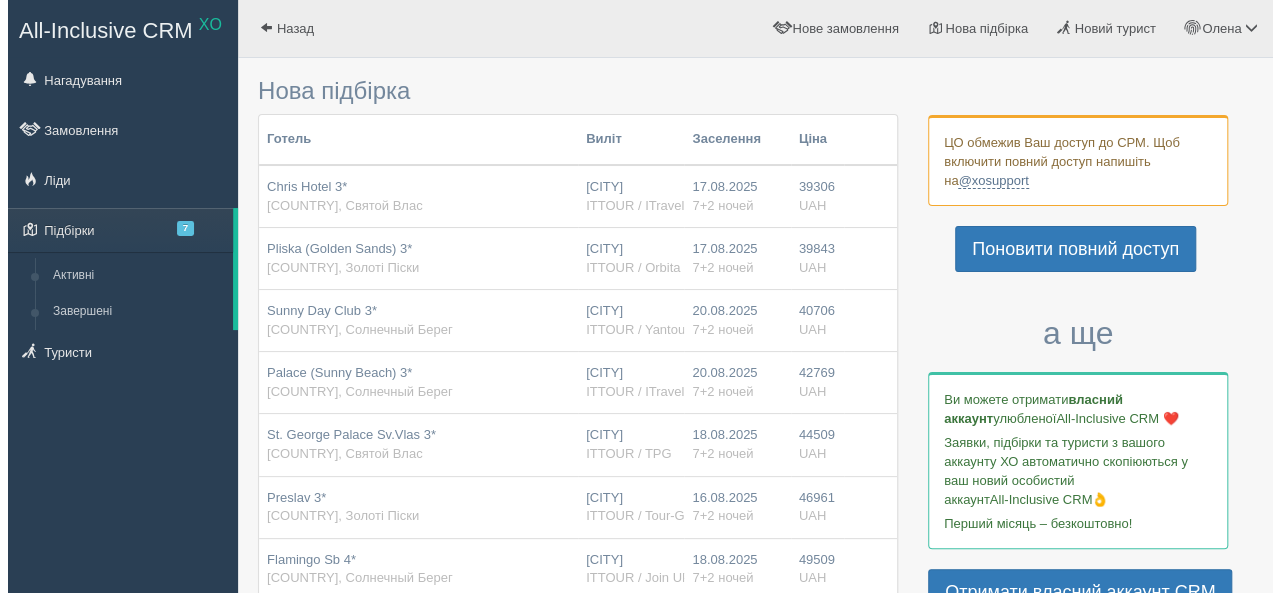 scroll, scrollTop: 400, scrollLeft: 0, axis: vertical 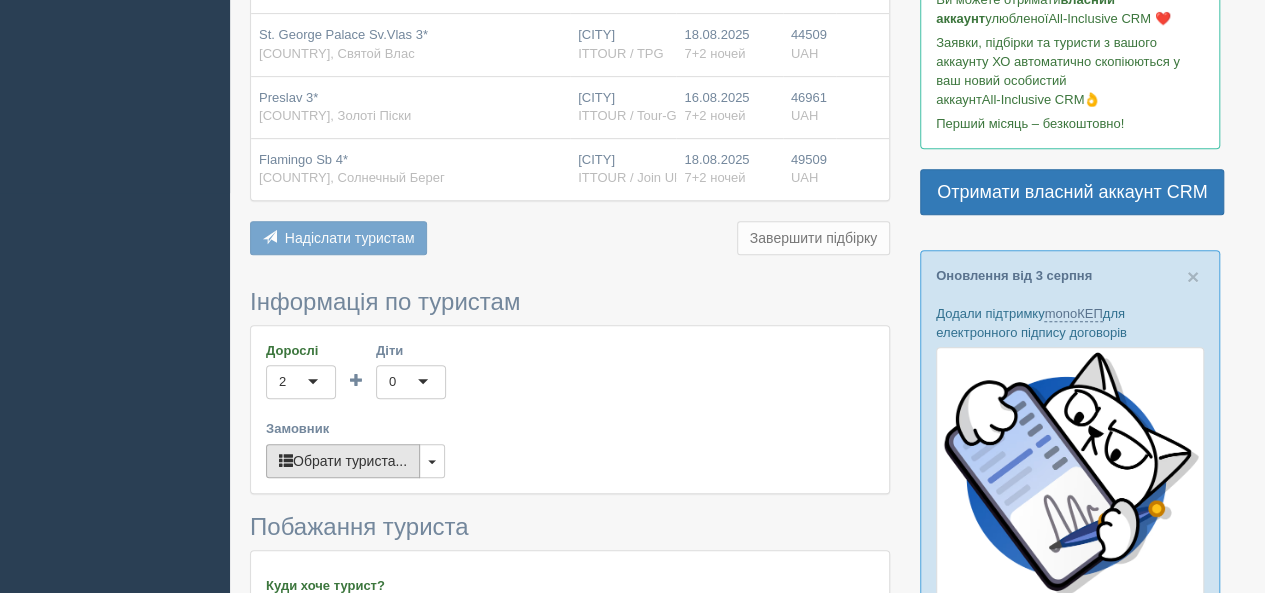 click on "Обрати туриста..." at bounding box center [343, 461] 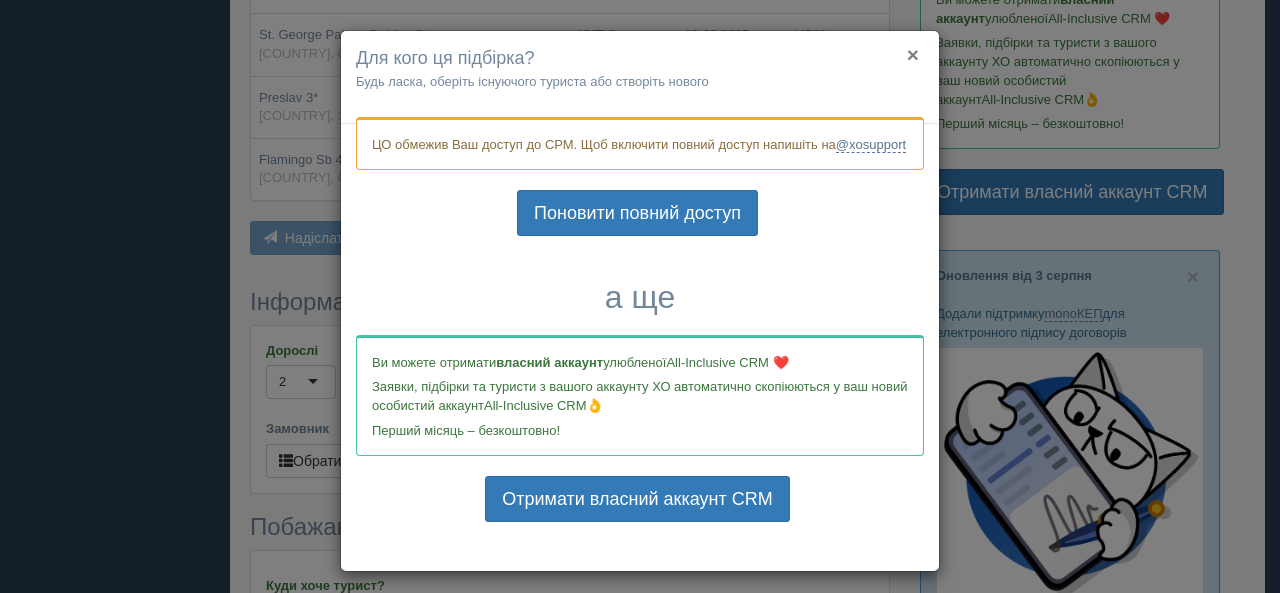 click on "×" at bounding box center (913, 54) 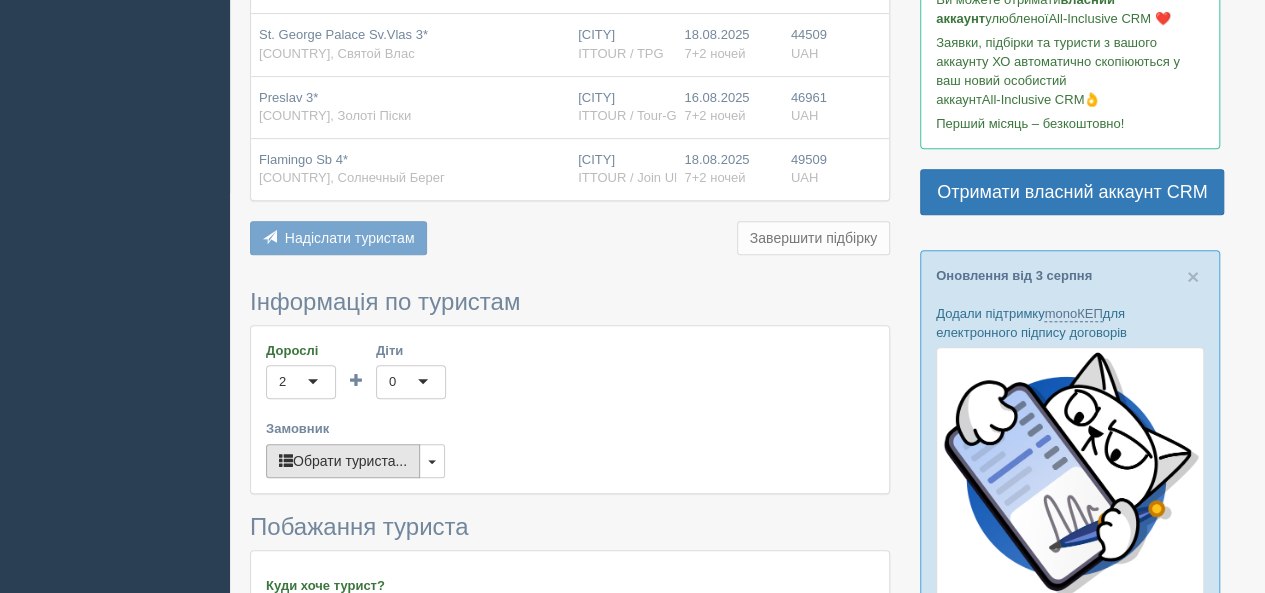 click on "Обрати туриста..." at bounding box center [343, 461] 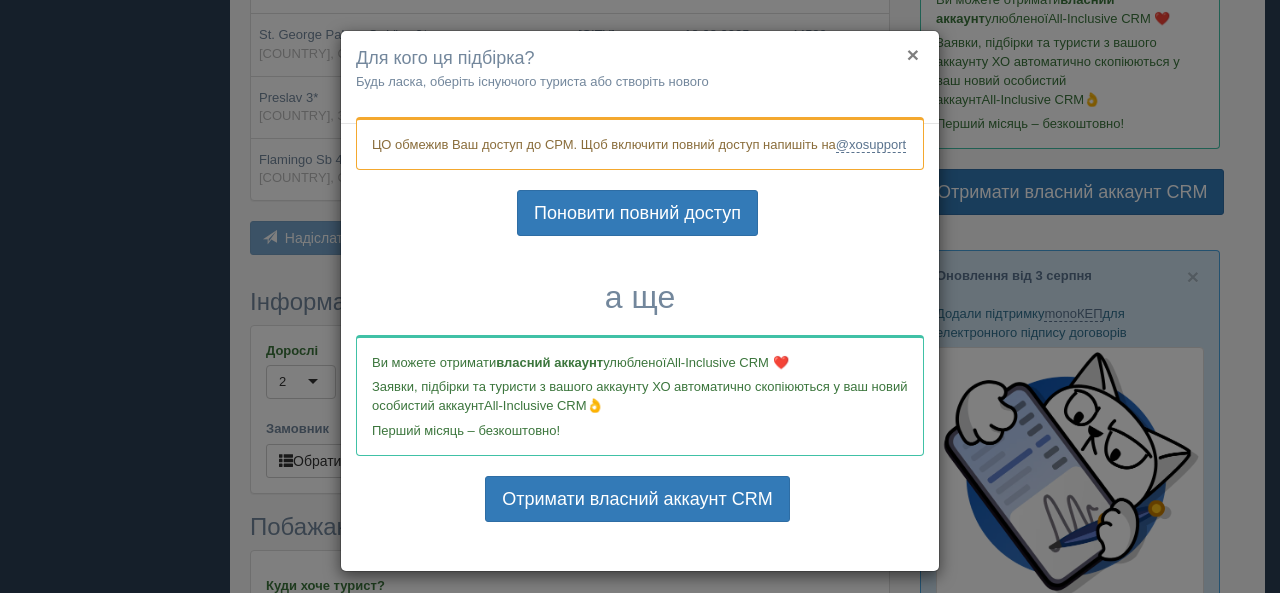 click on "×" at bounding box center [913, 54] 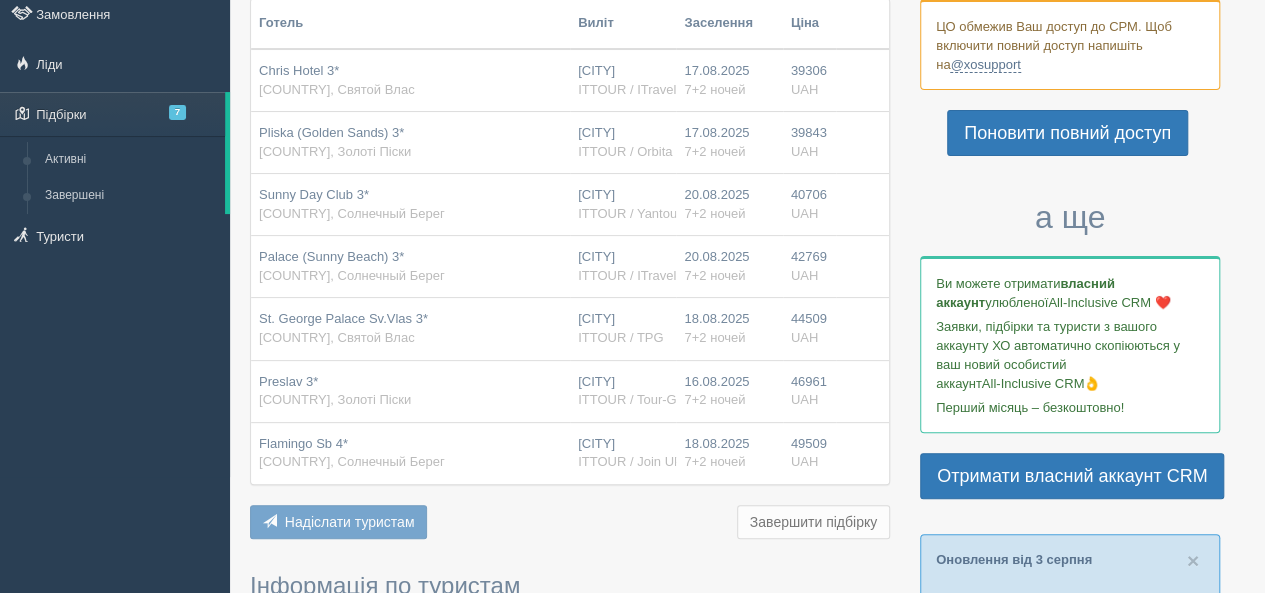scroll, scrollTop: 0, scrollLeft: 0, axis: both 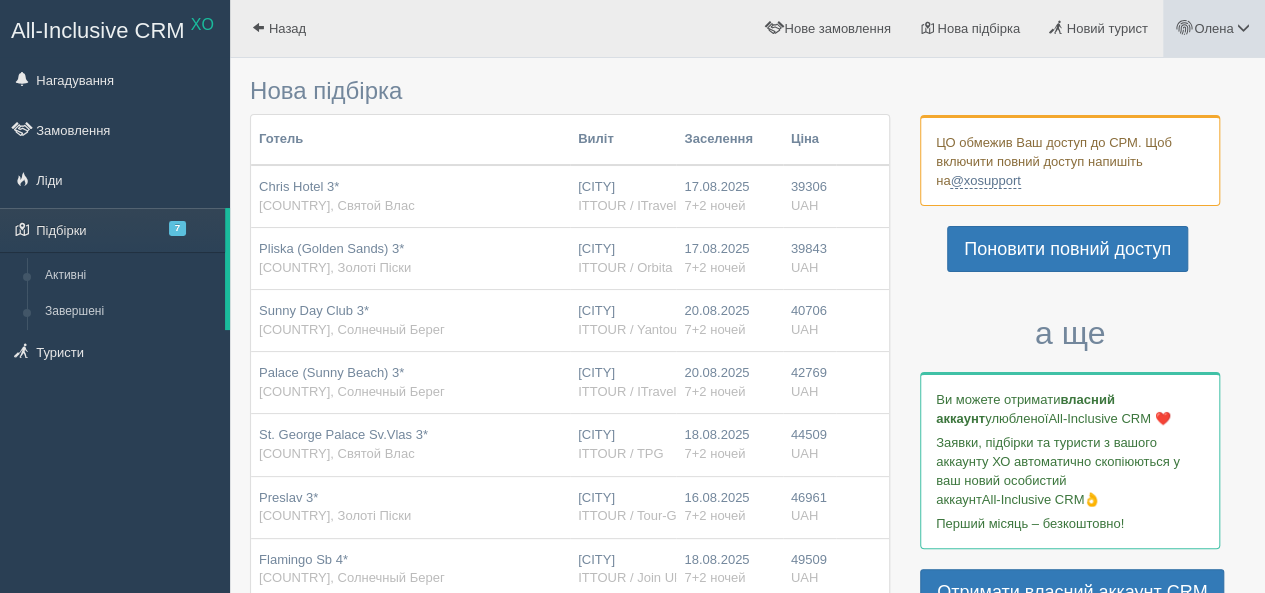 click on "Олена" at bounding box center (1213, 28) 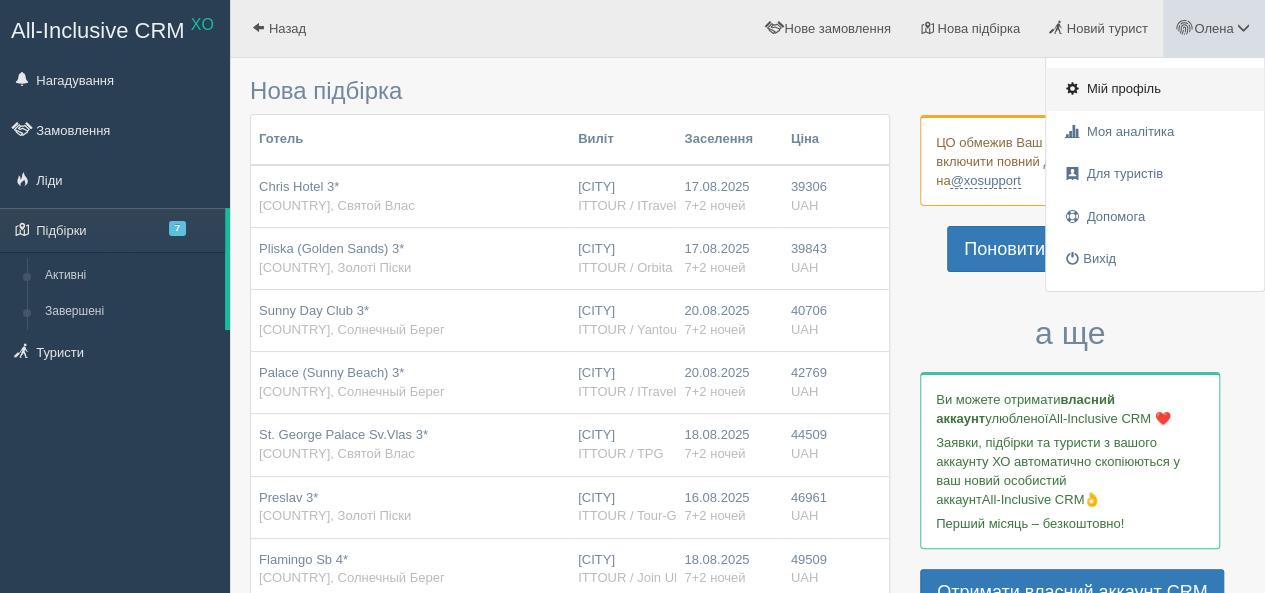 click on "Мій профіль" at bounding box center (1124, 88) 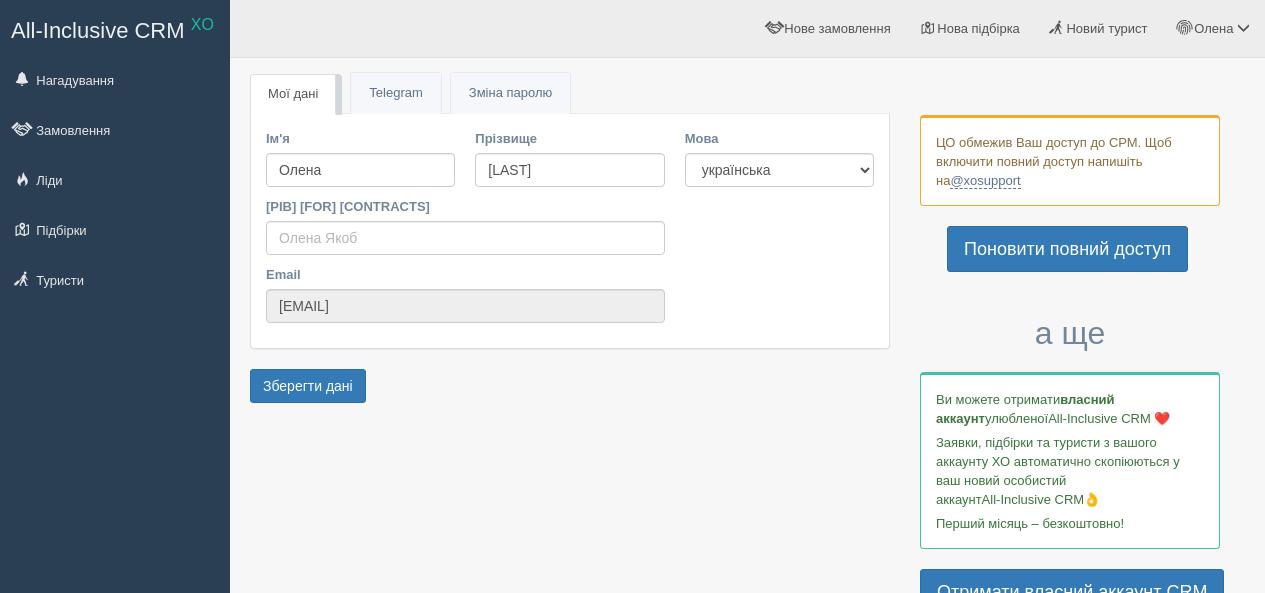 scroll, scrollTop: 0, scrollLeft: 0, axis: both 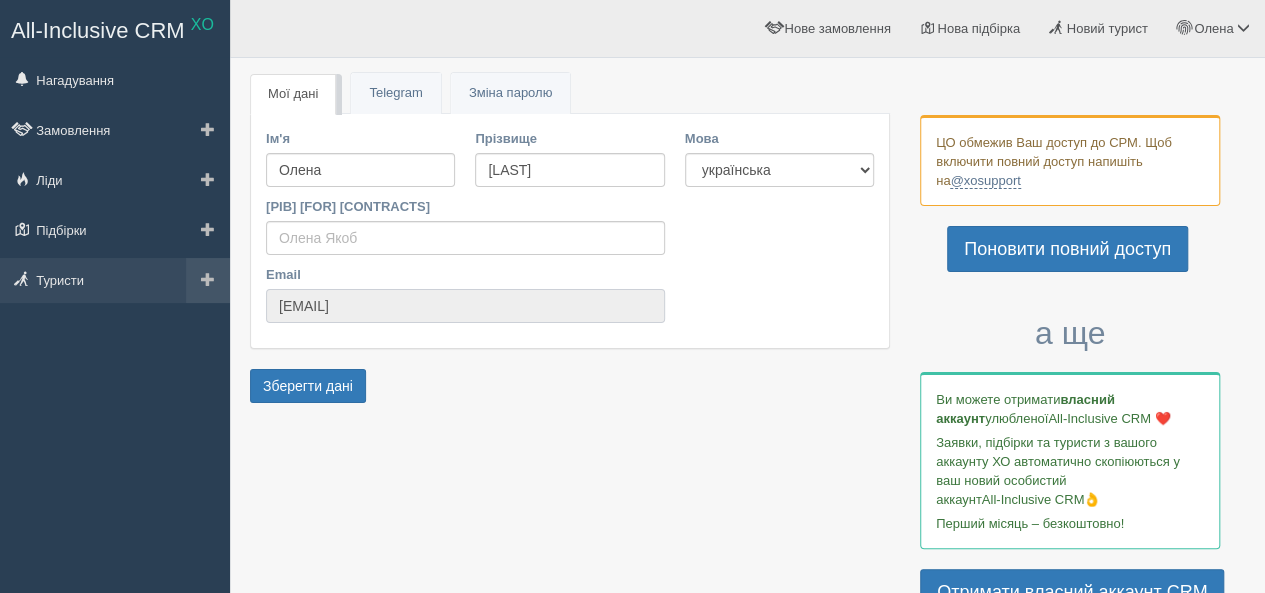 drag, startPoint x: 503, startPoint y: 302, endPoint x: 206, endPoint y: 301, distance: 297.00168 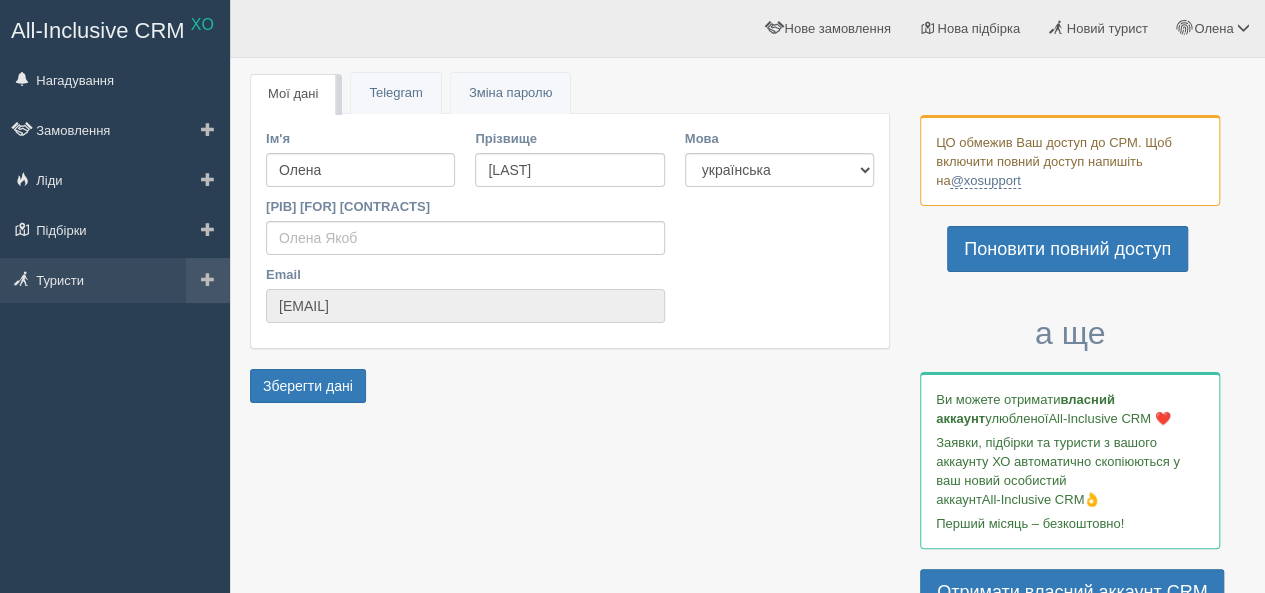 click on "All-Inclusive CRM
XO
Нагадування
Замовлення
Ліди" at bounding box center [632, 1029] 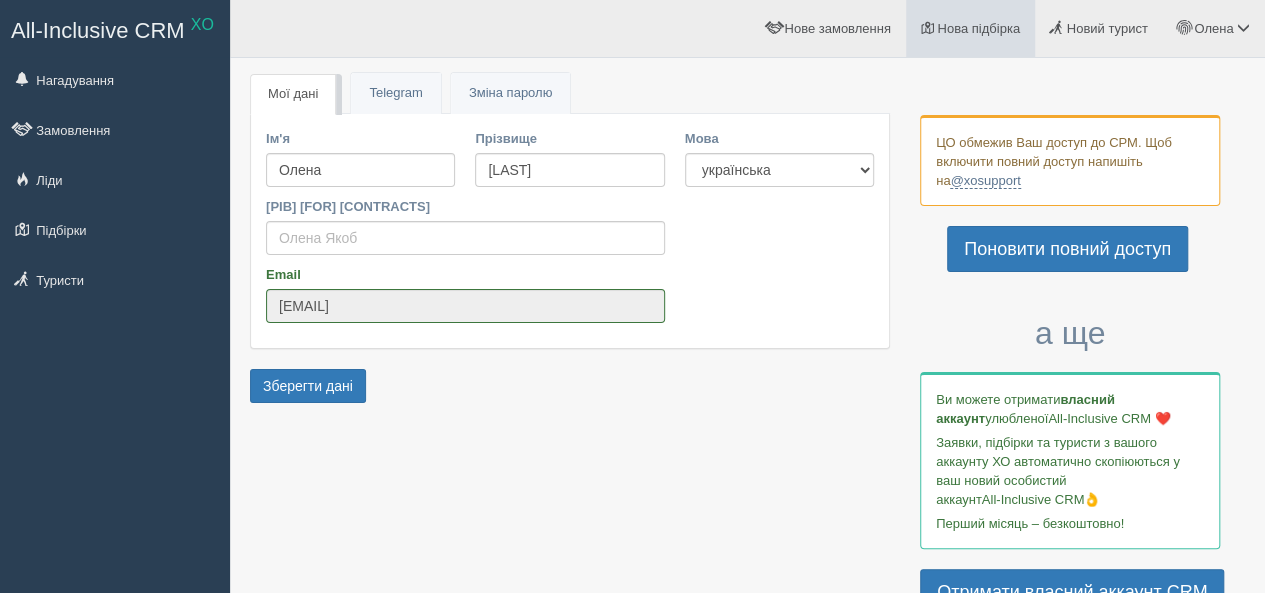 click on "Нова підбірка" at bounding box center [978, 28] 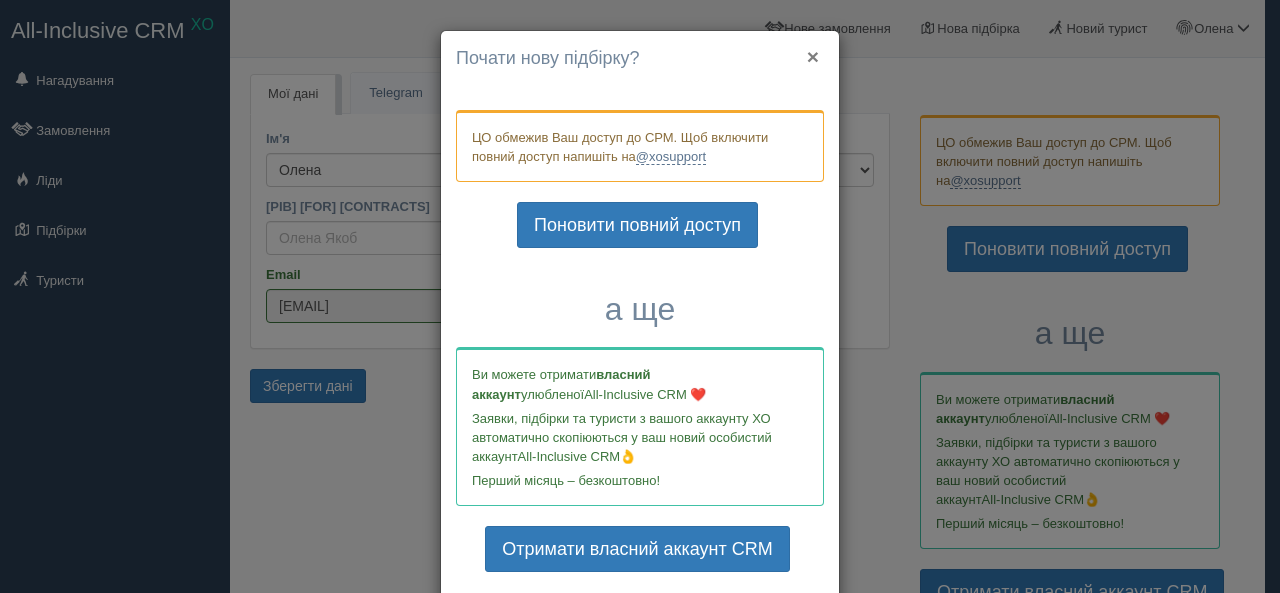 click on "×" at bounding box center (813, 56) 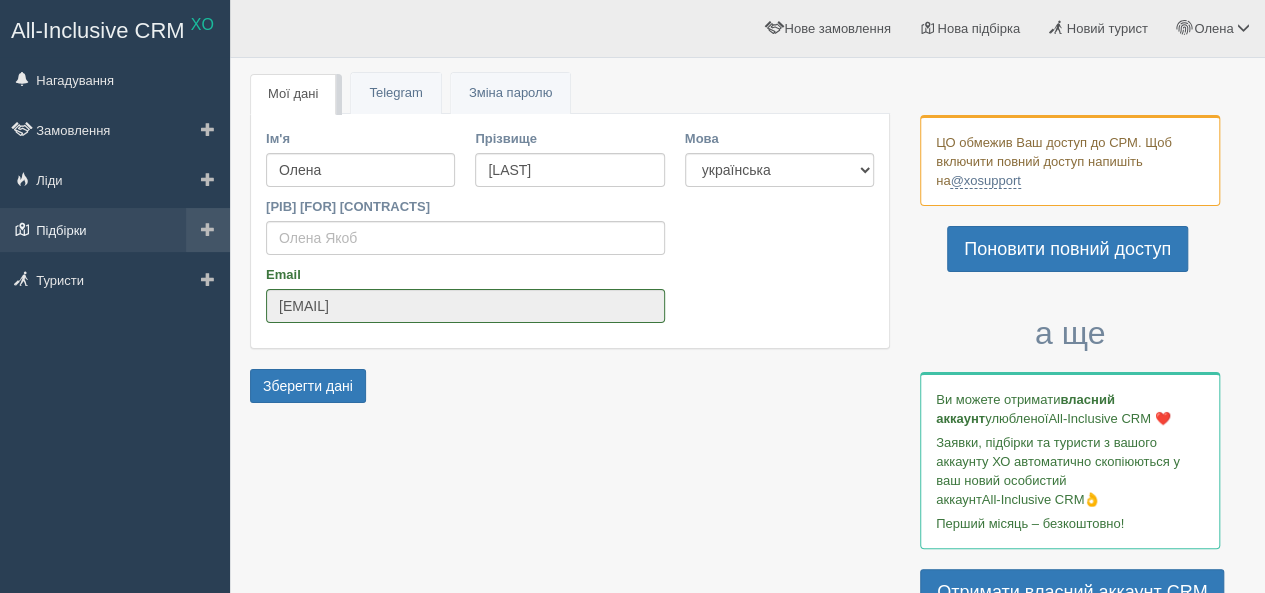 click on "Підбірки" at bounding box center [115, 230] 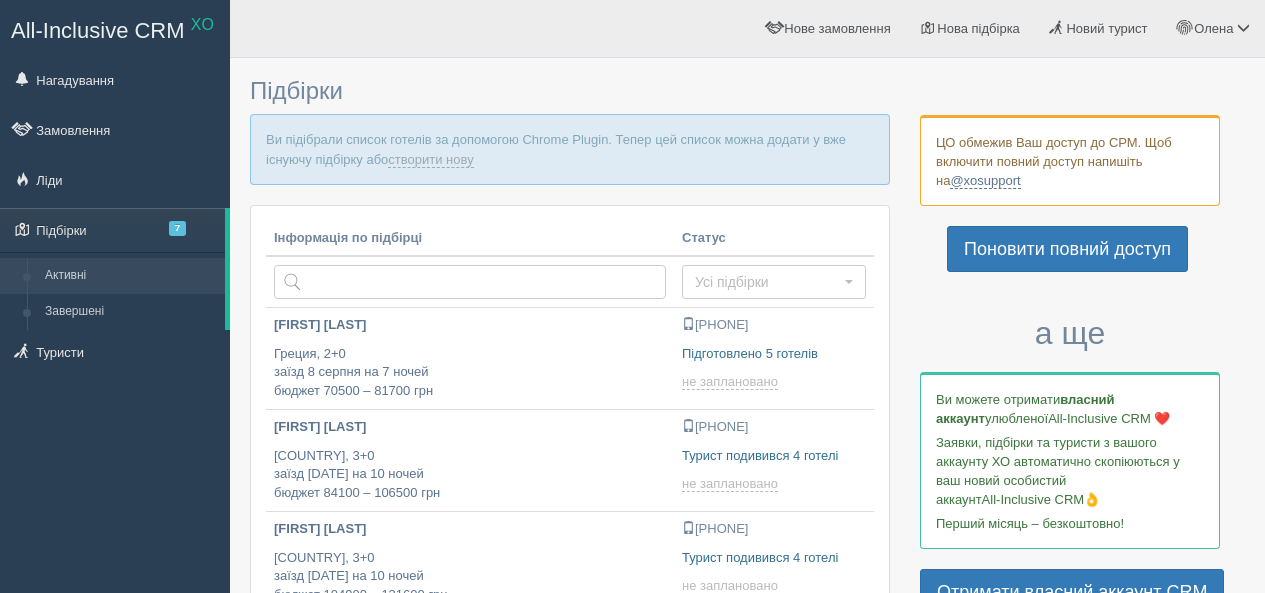 scroll, scrollTop: 0, scrollLeft: 0, axis: both 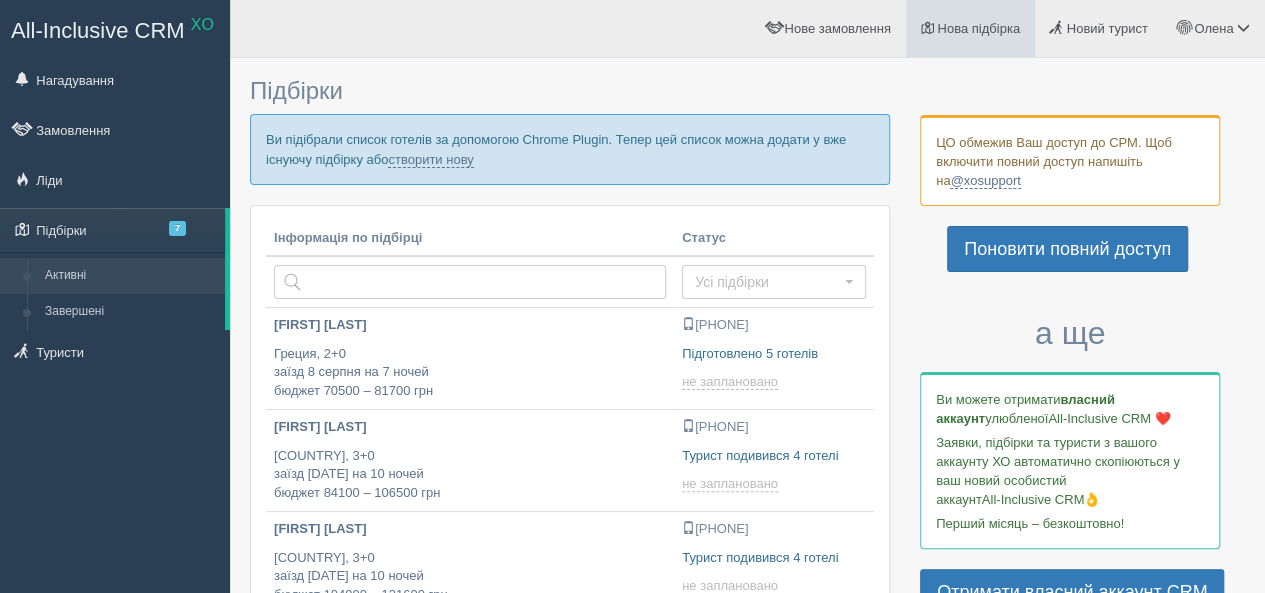 click on "Нова підбірка" at bounding box center (970, 28) 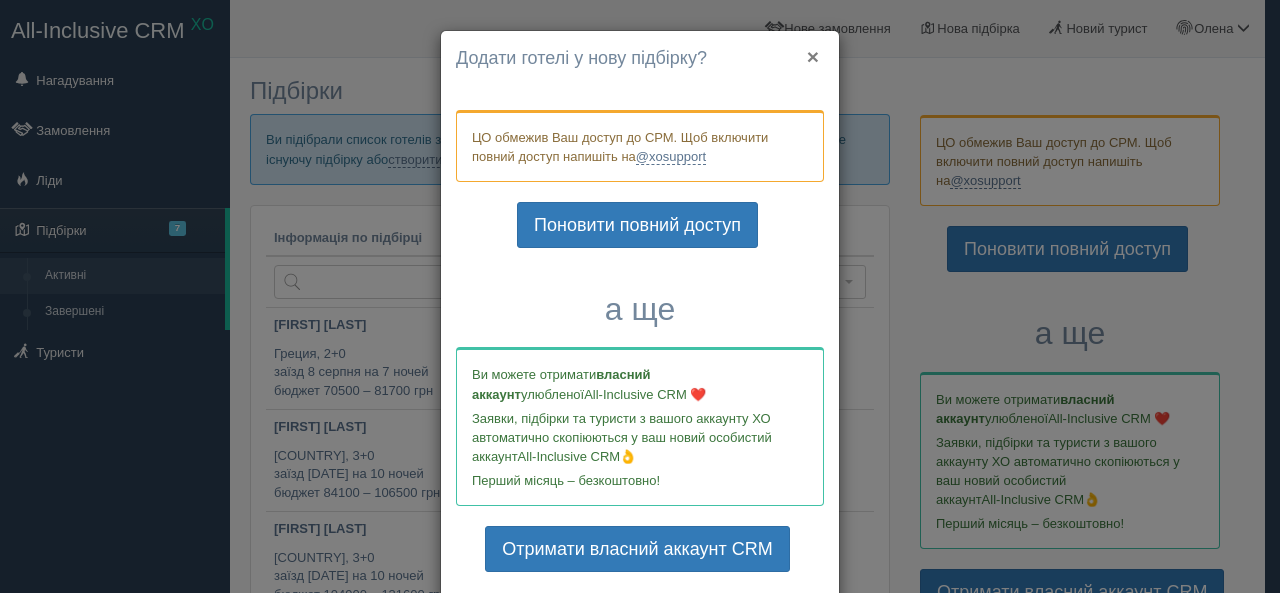 click on "×" at bounding box center (813, 56) 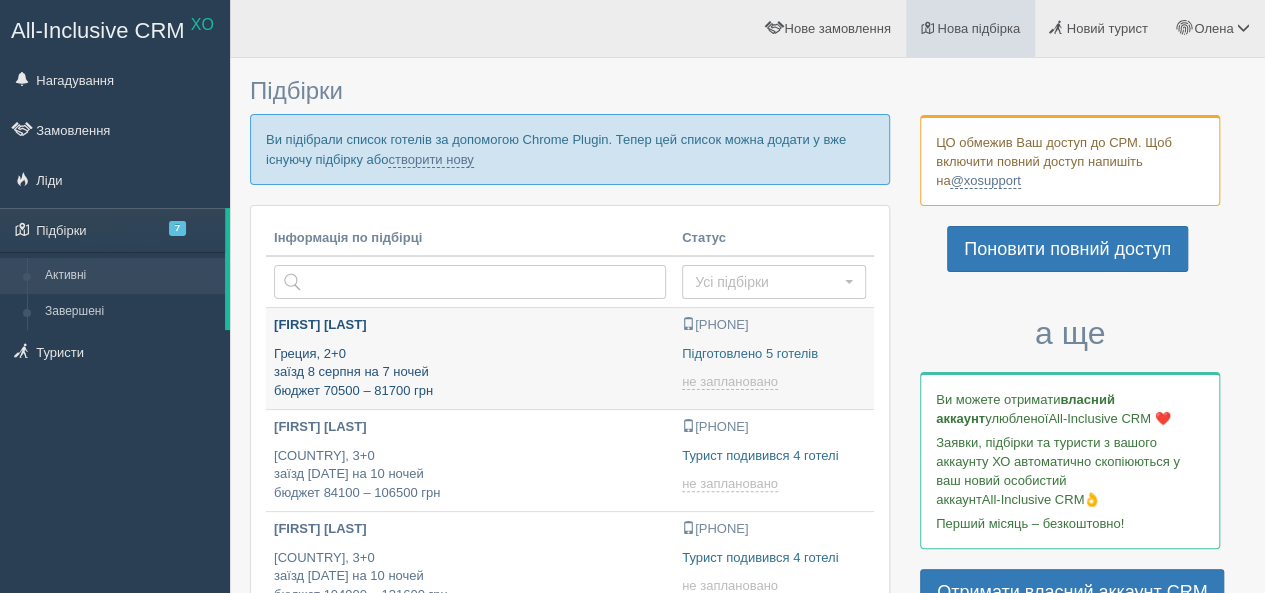 type on "[DATE] [TIME]" 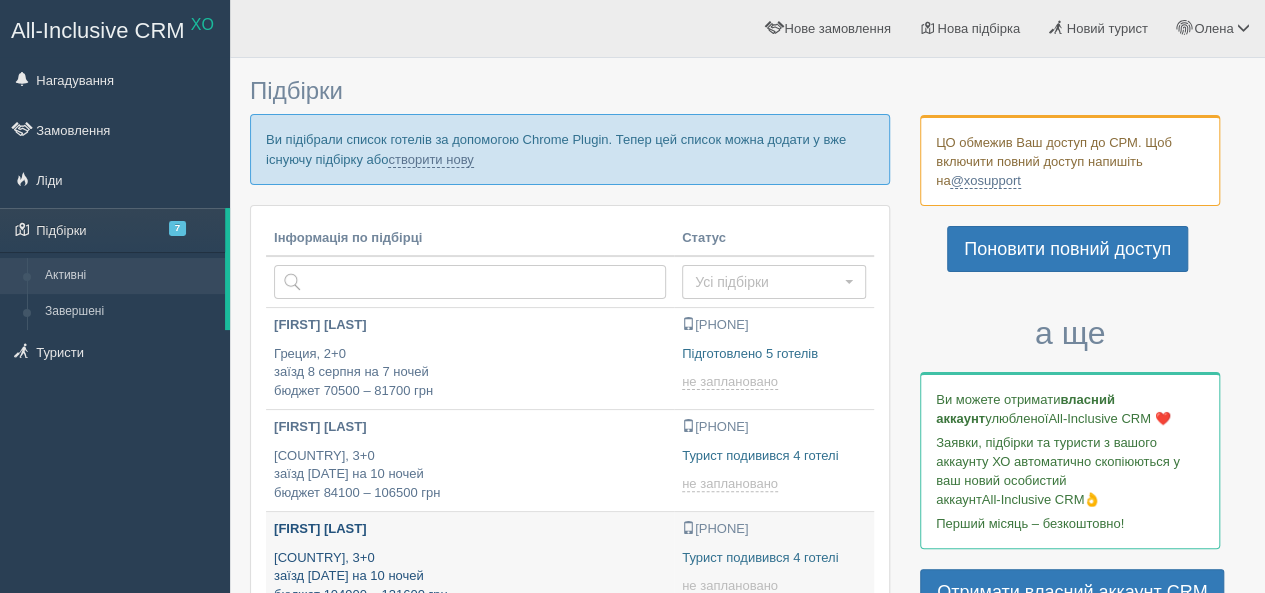 type on "[DATE] [TIME]" 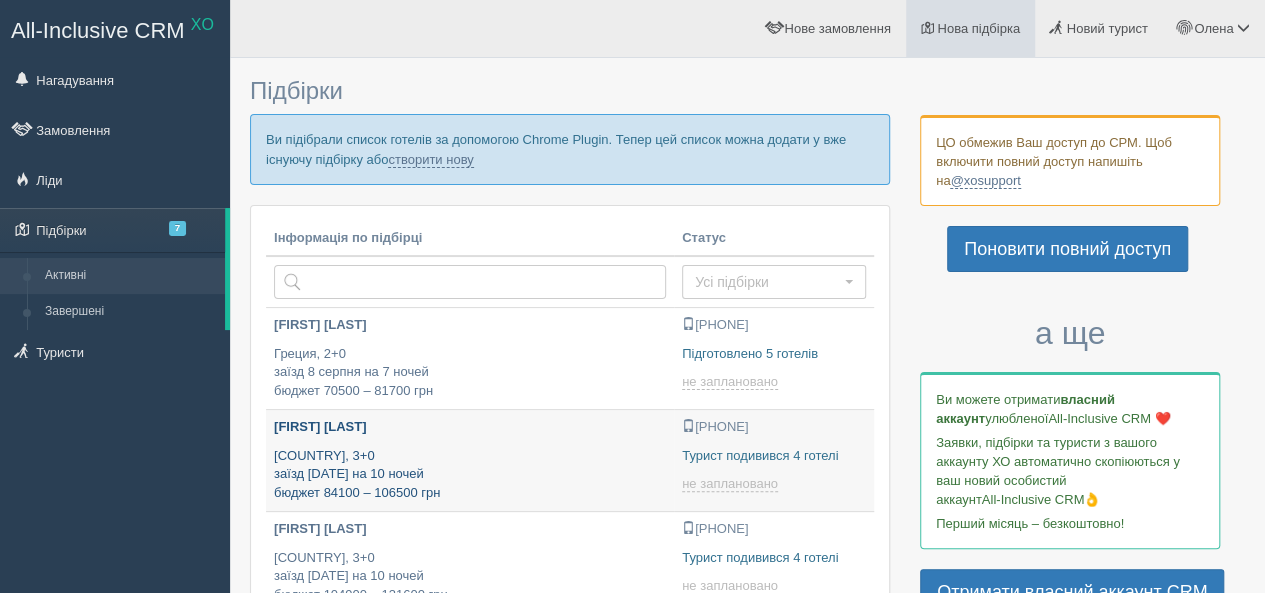 type on "[DATE] [TIME]" 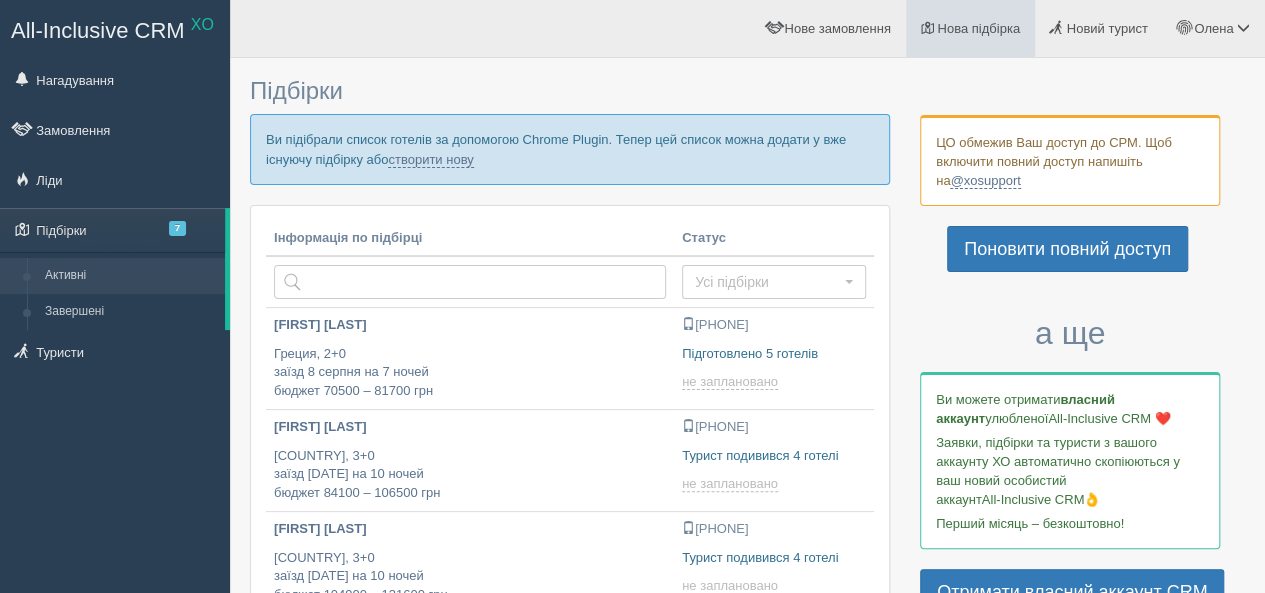click on "Нова підбірка" at bounding box center (978, 28) 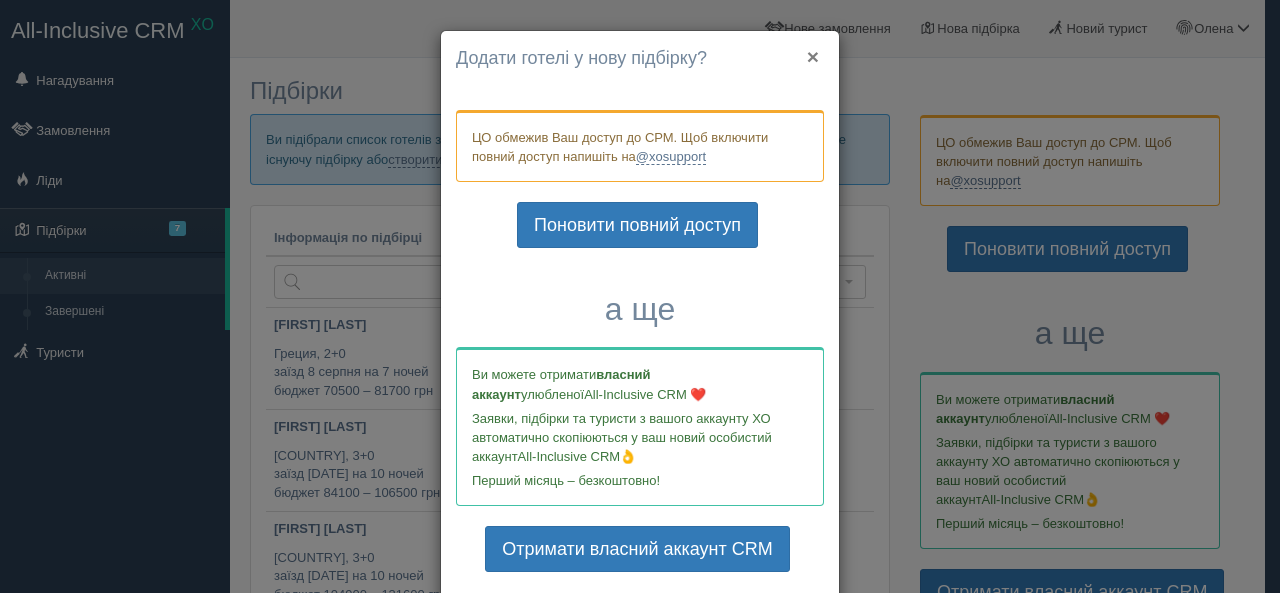 click on "×" at bounding box center [813, 56] 